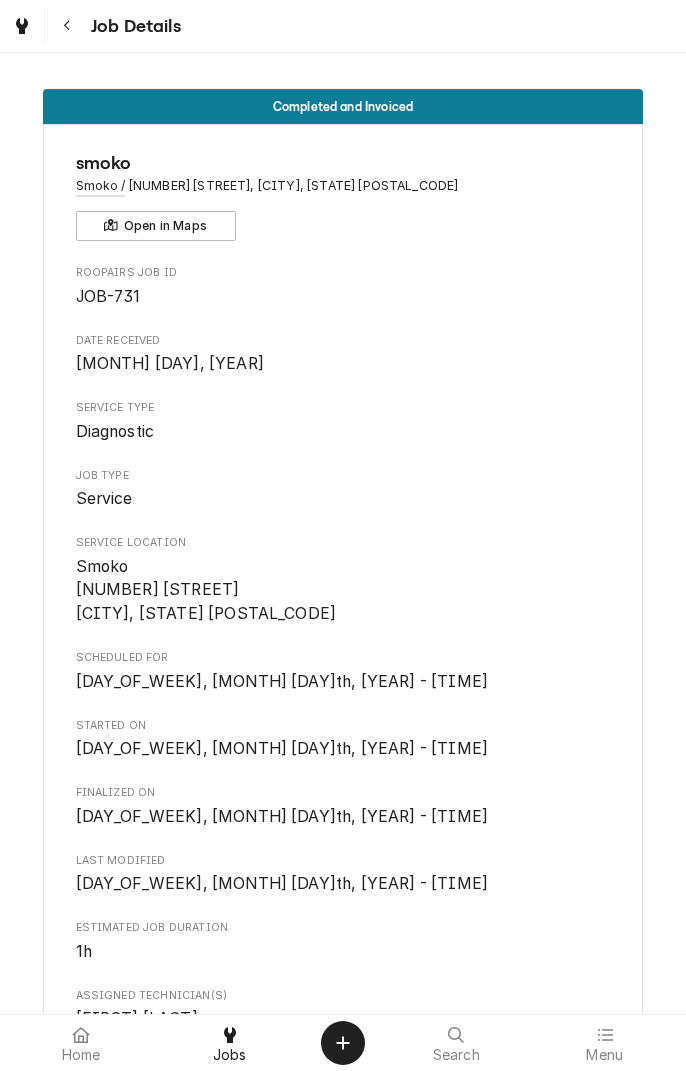 scroll, scrollTop: 0, scrollLeft: 0, axis: both 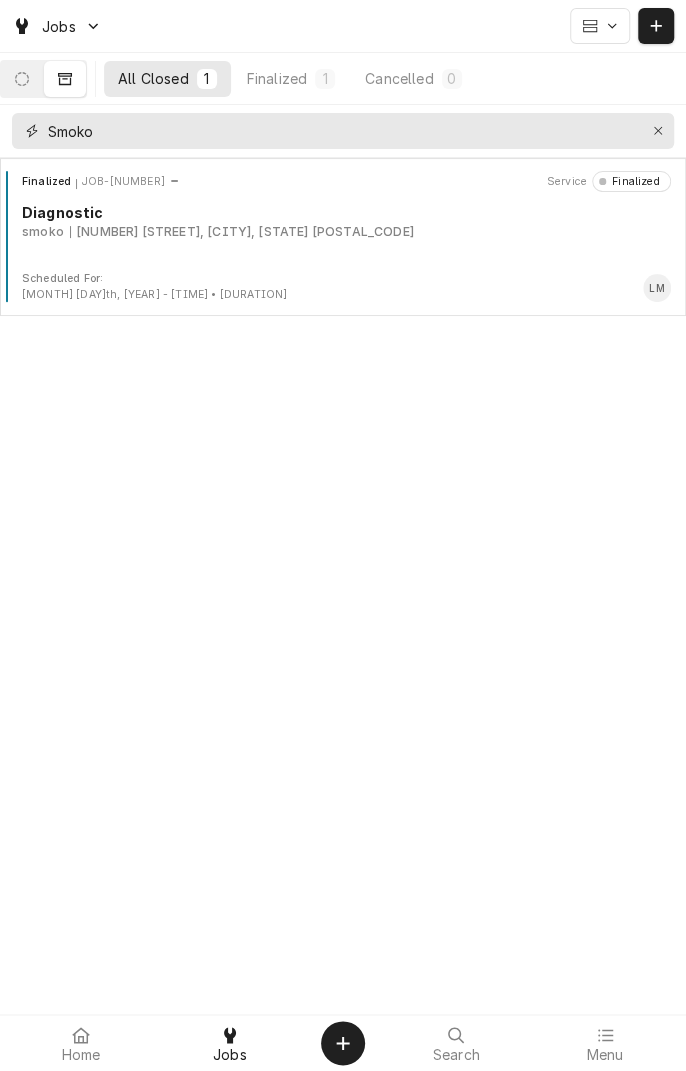click at bounding box center [658, 131] 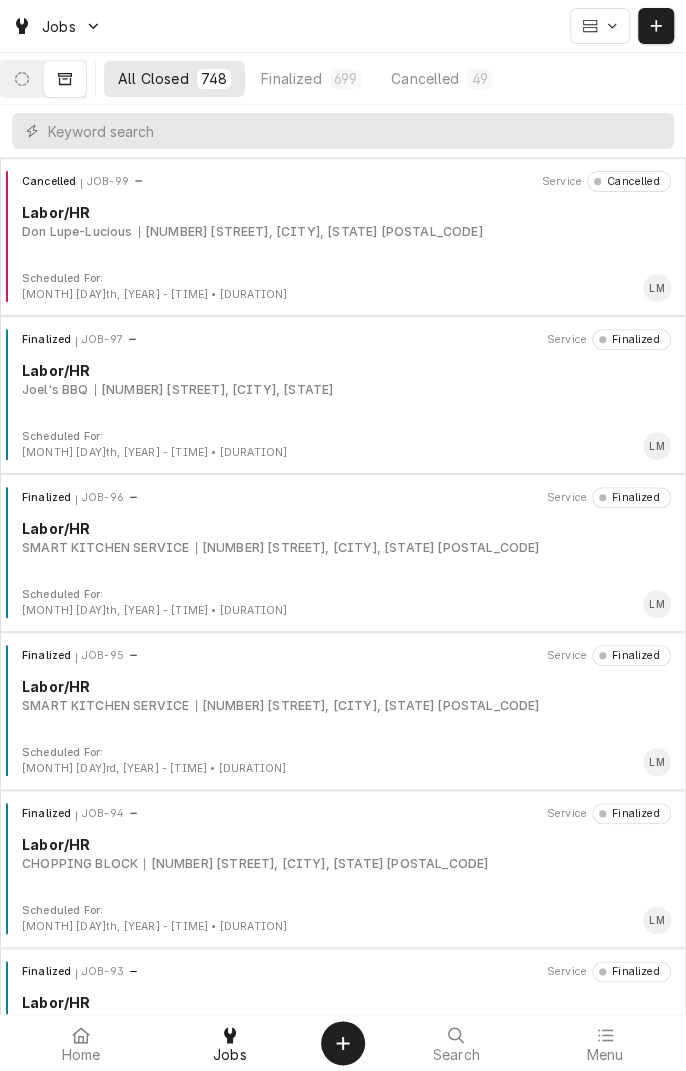 click 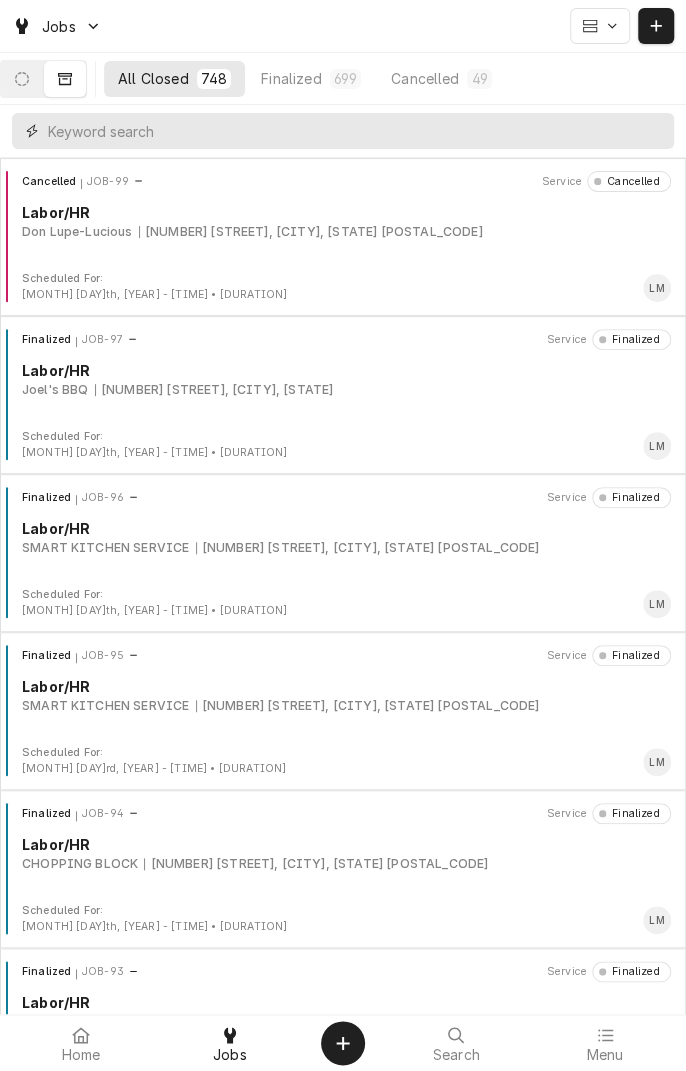 click at bounding box center (356, 131) 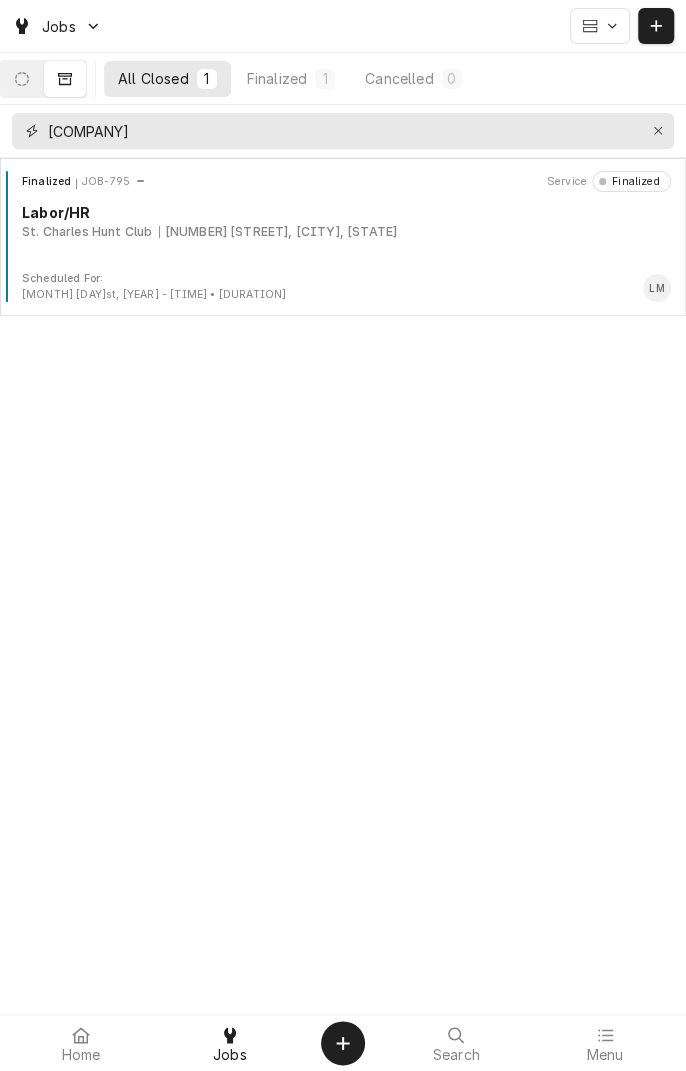 type on "Goose" 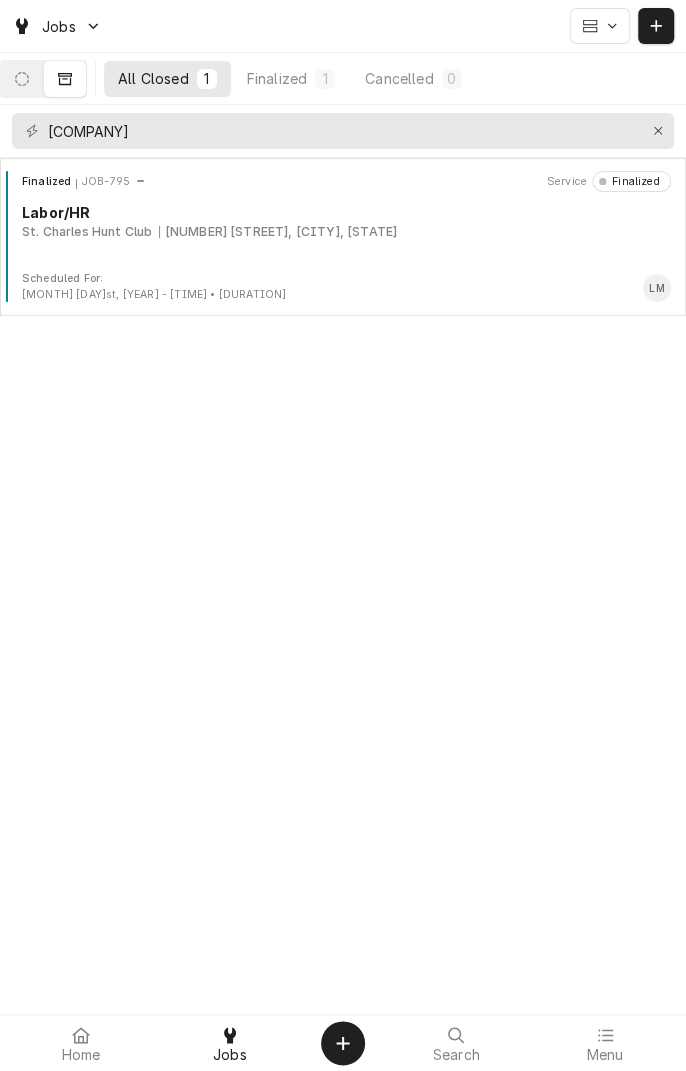 click on "Finalized JOB-795 Service Finalized Labor/HR St. Charles Hunt Club 234 Lamar Beach, Goose Island, TX" at bounding box center (343, 221) 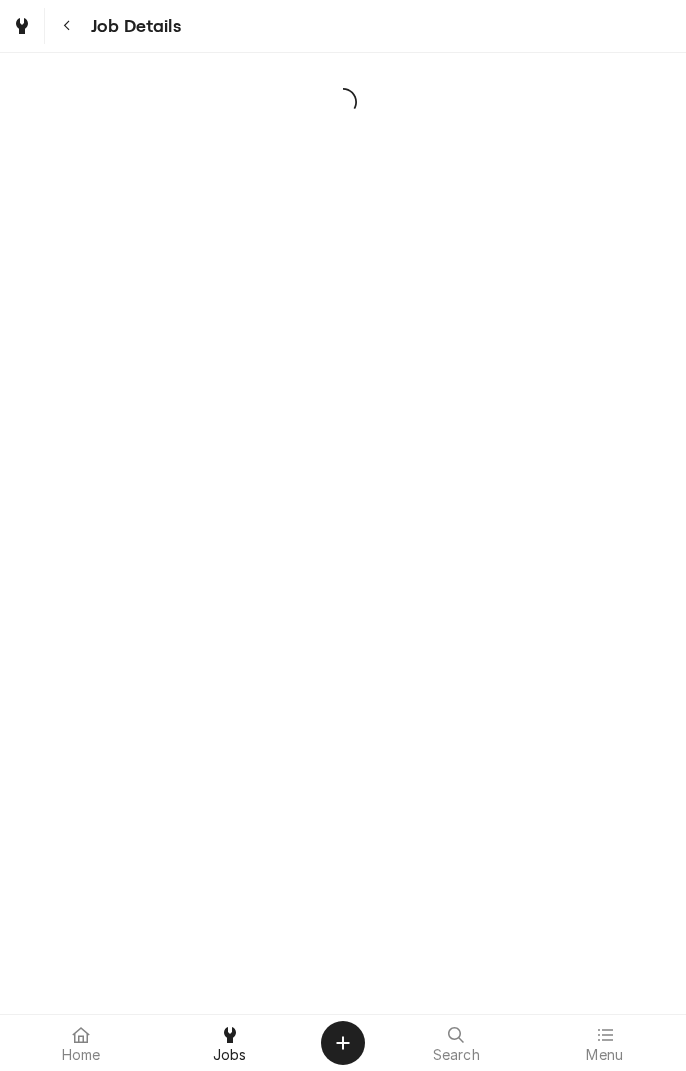 scroll, scrollTop: 0, scrollLeft: 0, axis: both 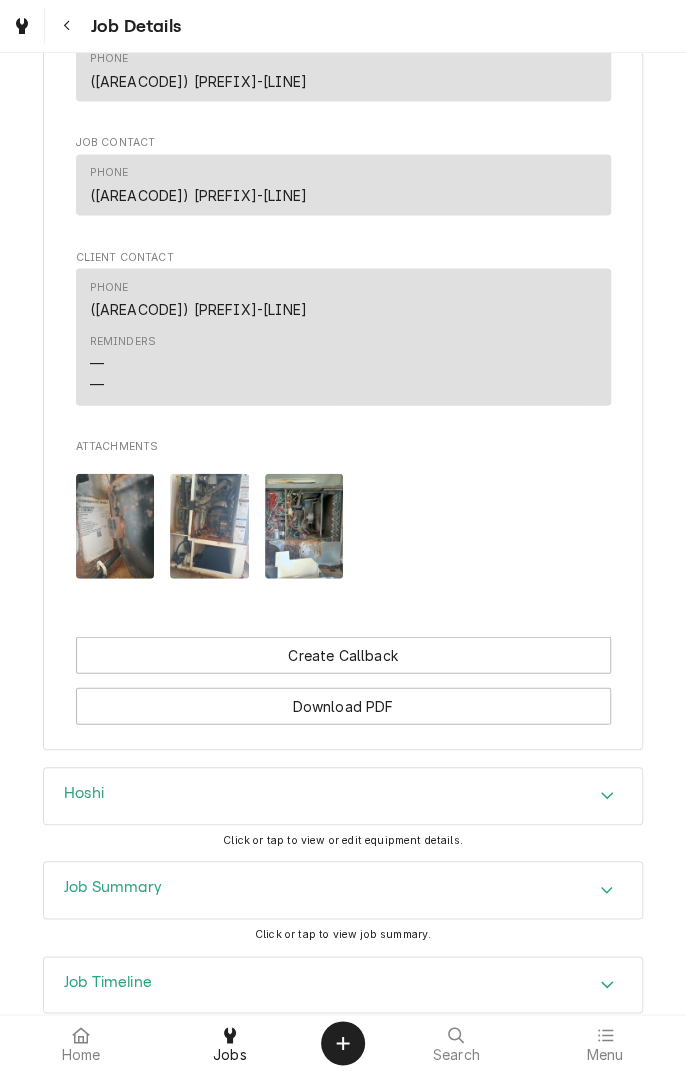 click 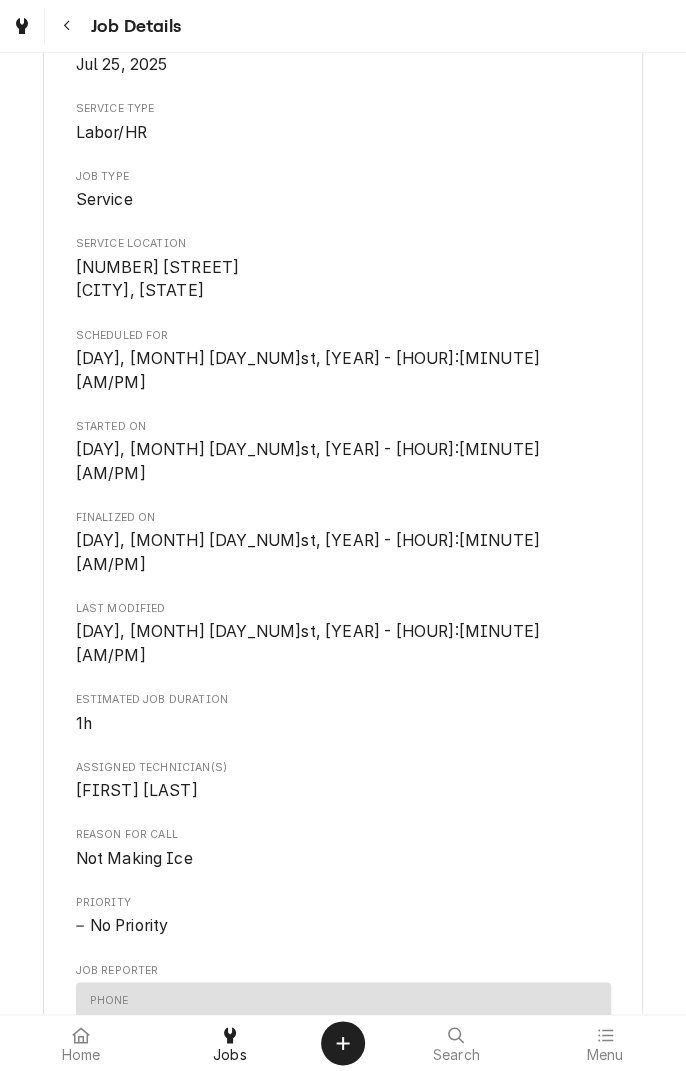 scroll, scrollTop: 0, scrollLeft: 0, axis: both 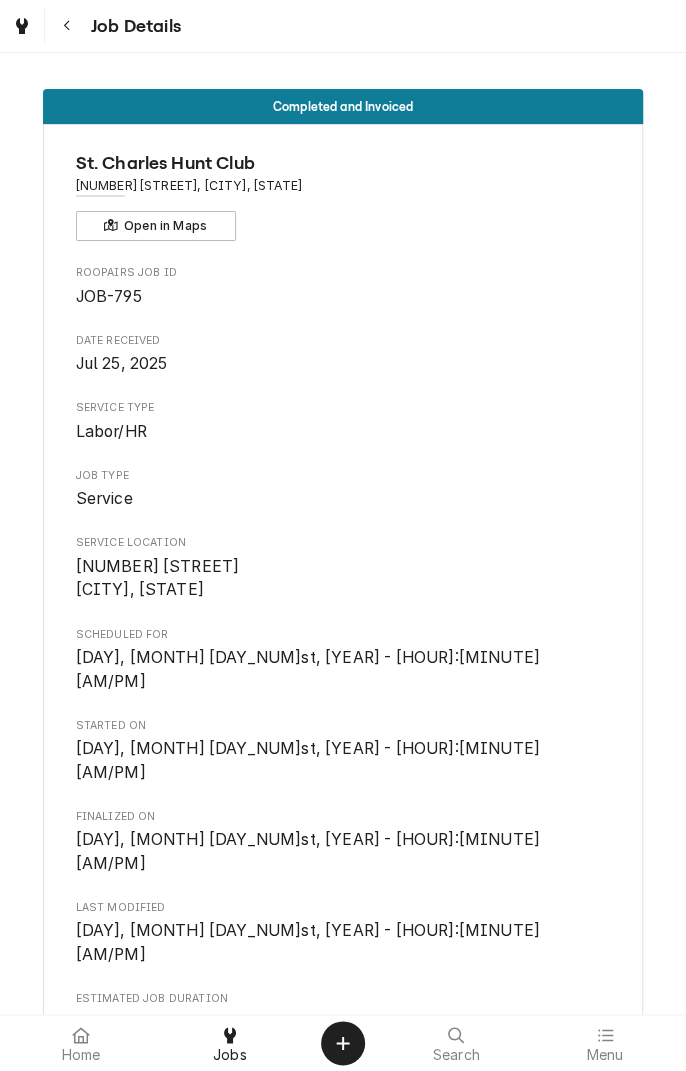 click at bounding box center (67, 26) 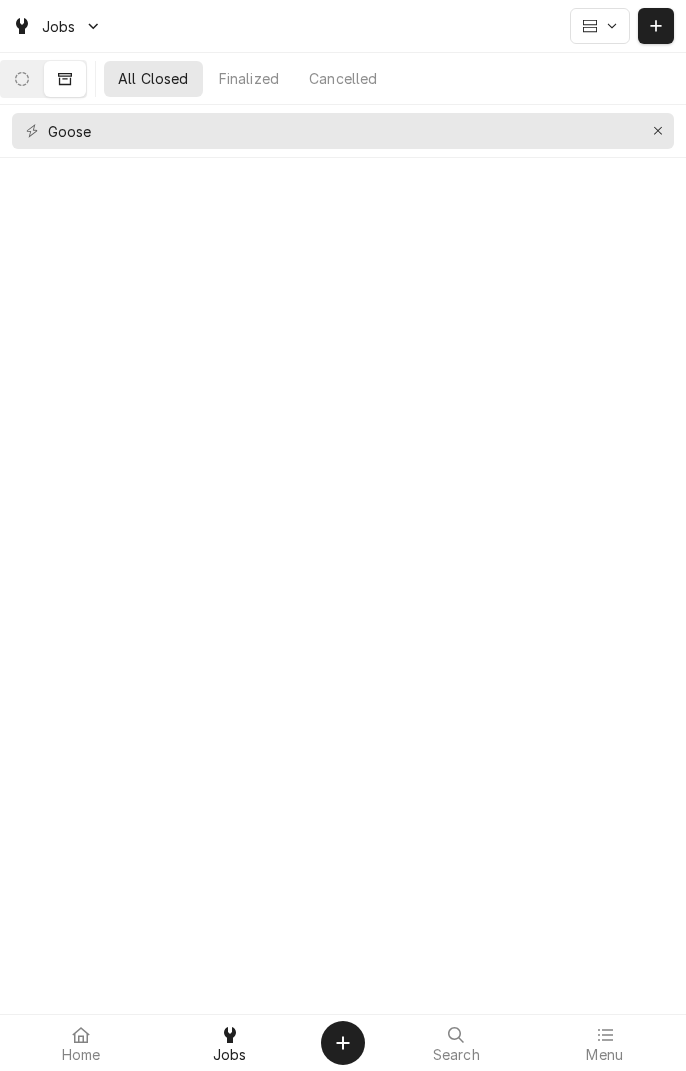 scroll, scrollTop: 0, scrollLeft: 0, axis: both 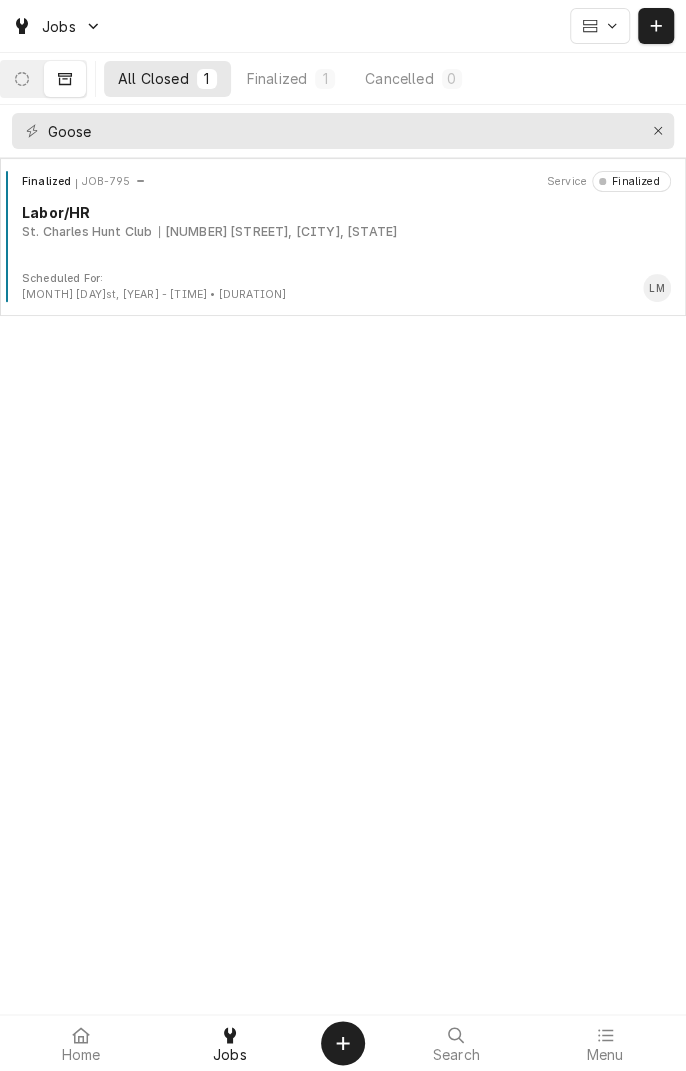 click on "Finalized JOB-795 Service Finalized Labor/HR St. Charles Hunt Club [NUMBER] [STREET], [CITY], [STATE]" at bounding box center (343, 221) 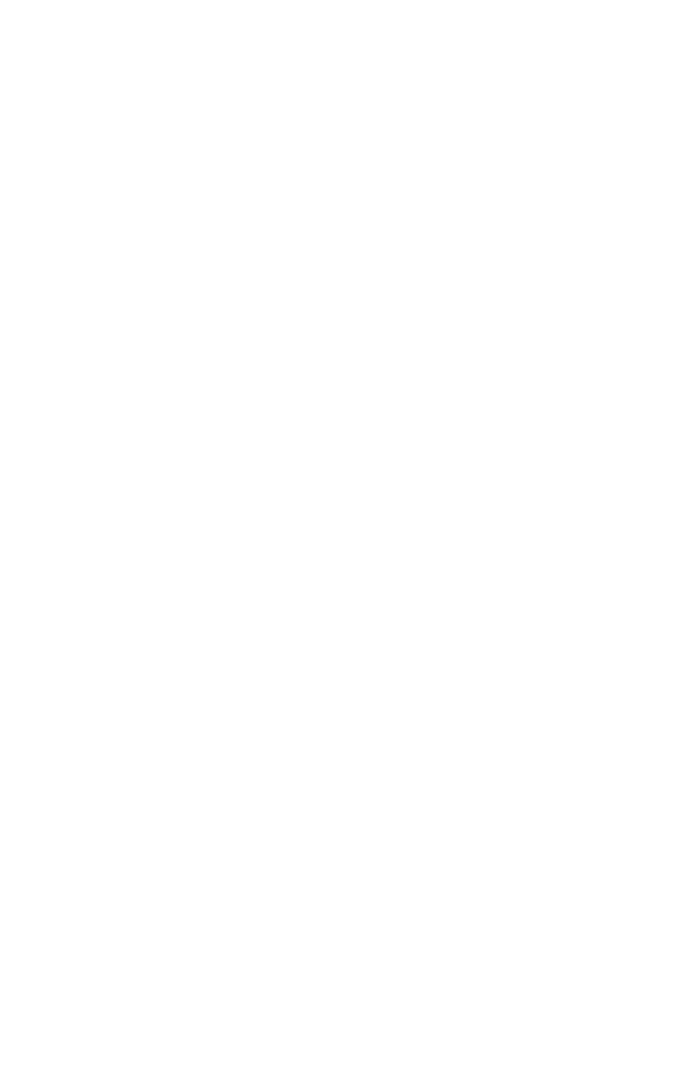 scroll, scrollTop: 0, scrollLeft: 0, axis: both 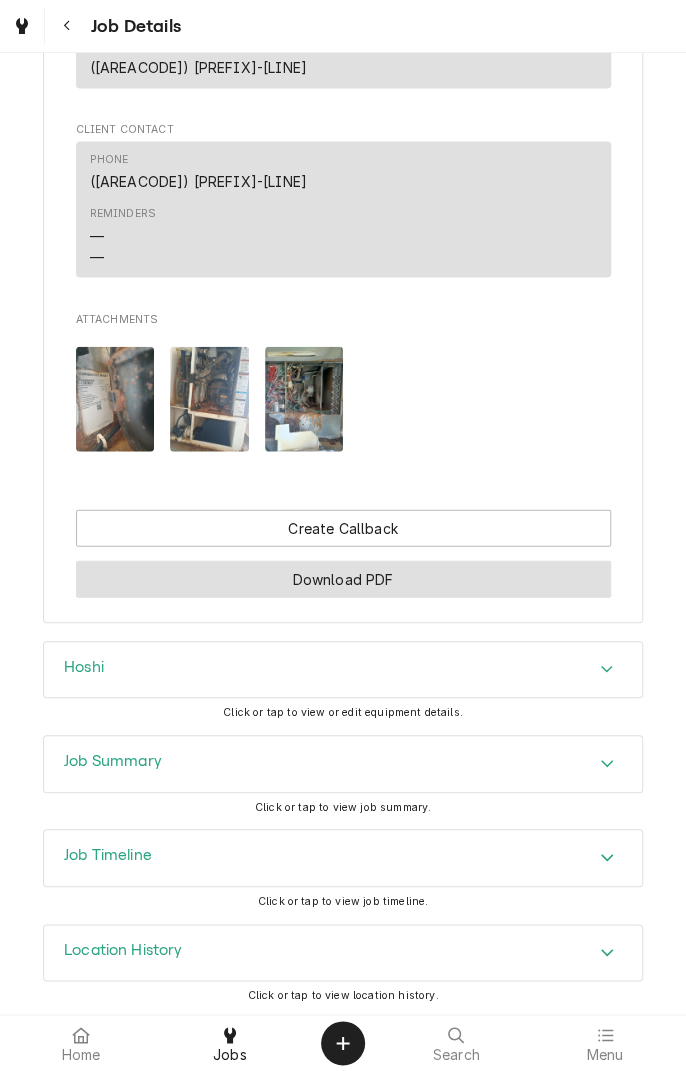 click on "Download PDF" at bounding box center [343, 579] 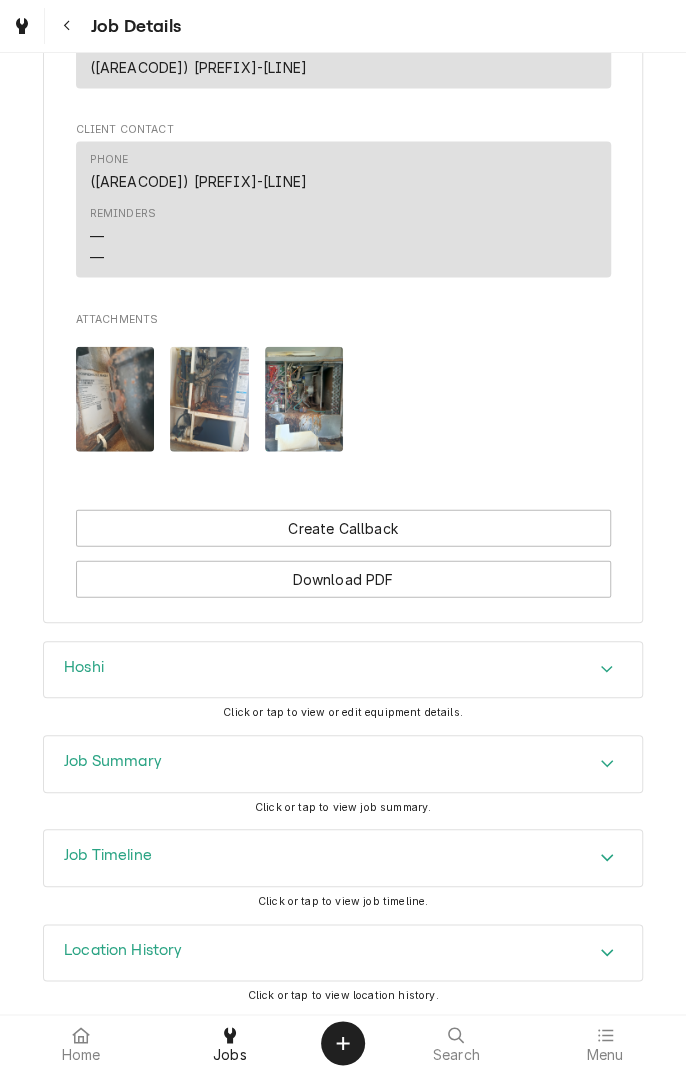click on "Job Timeline" at bounding box center [343, 858] 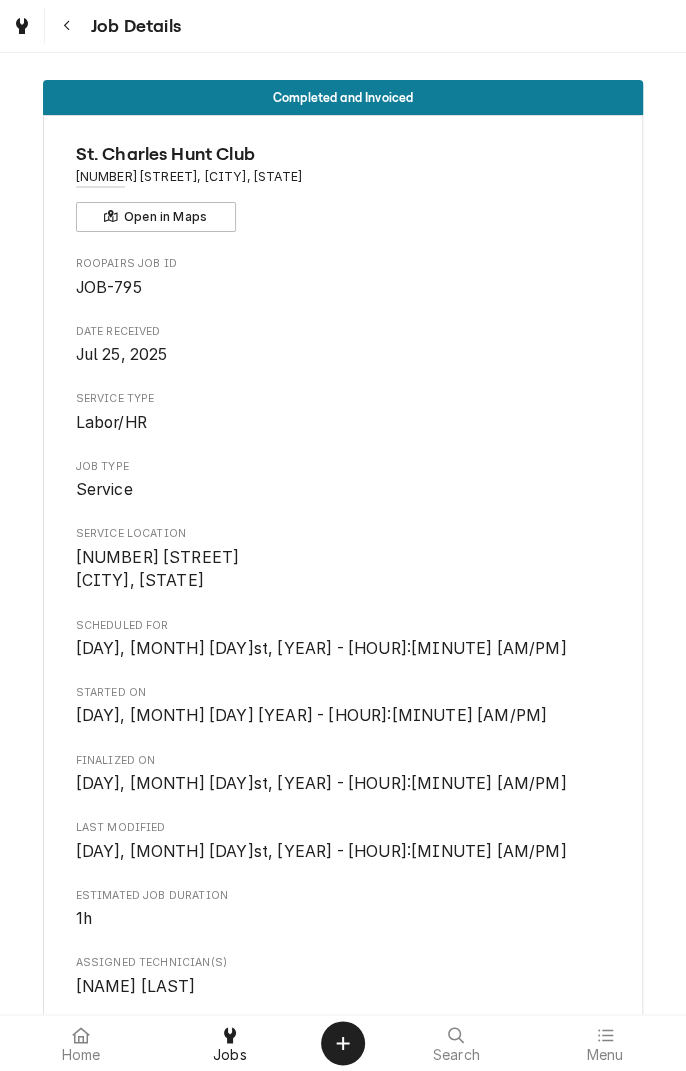 scroll, scrollTop: 0, scrollLeft: 0, axis: both 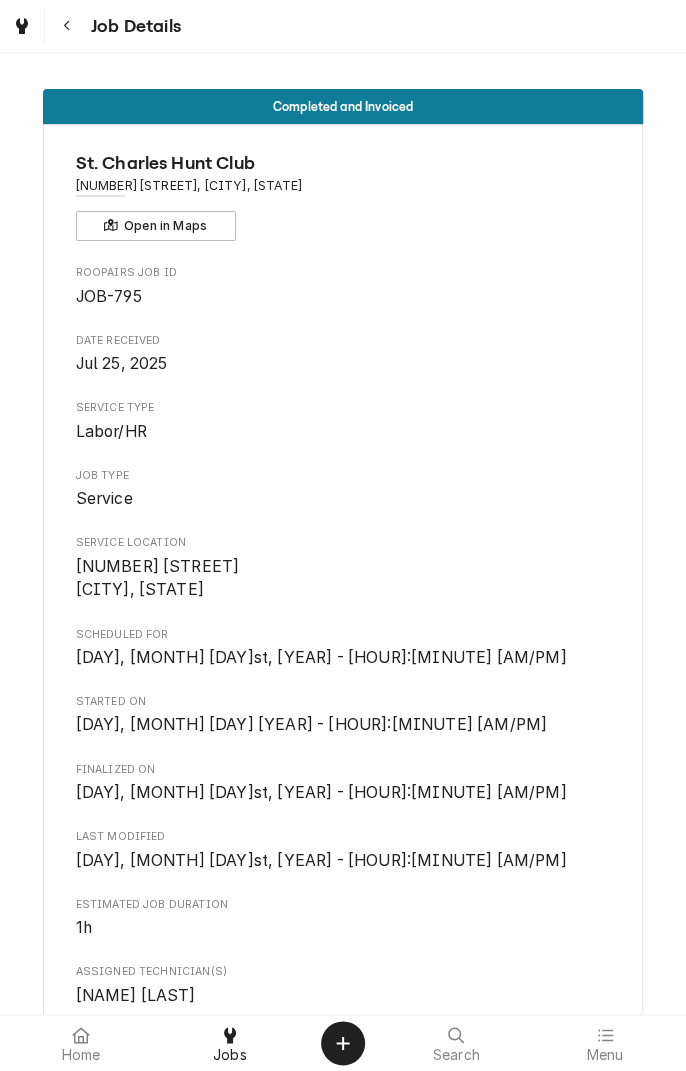 click at bounding box center (67, 26) 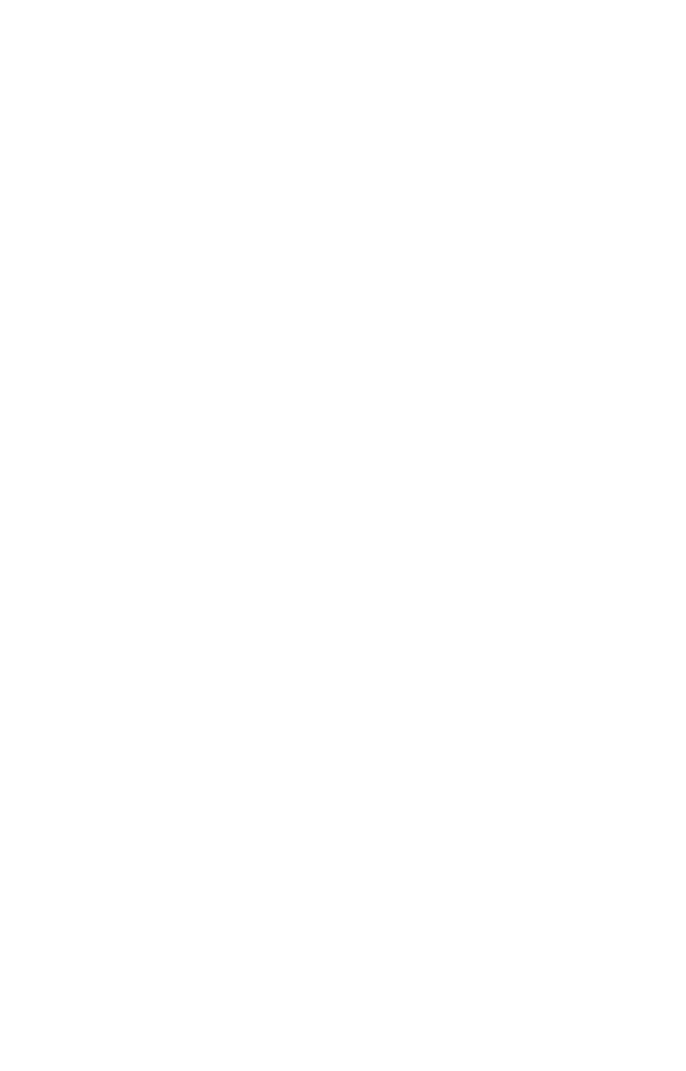 scroll, scrollTop: 0, scrollLeft: 0, axis: both 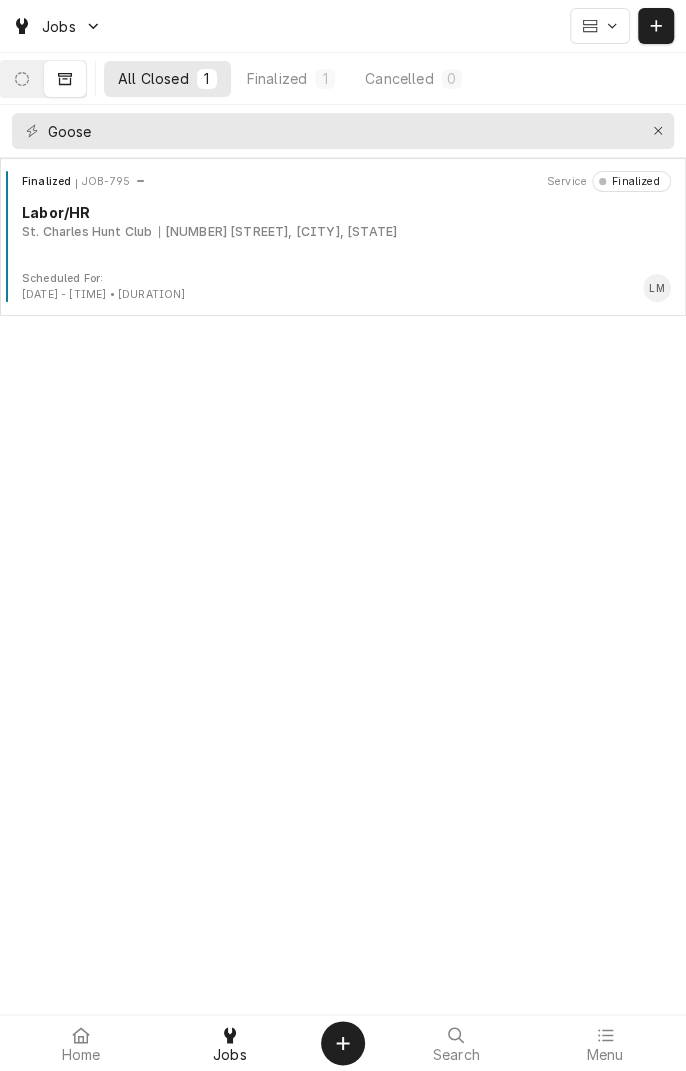 click on "Finalized JOB-795 Service Finalized Labor/HR St. Charles Hunt Club 234 Lamar Beach, Goose Island, TX" at bounding box center (343, 221) 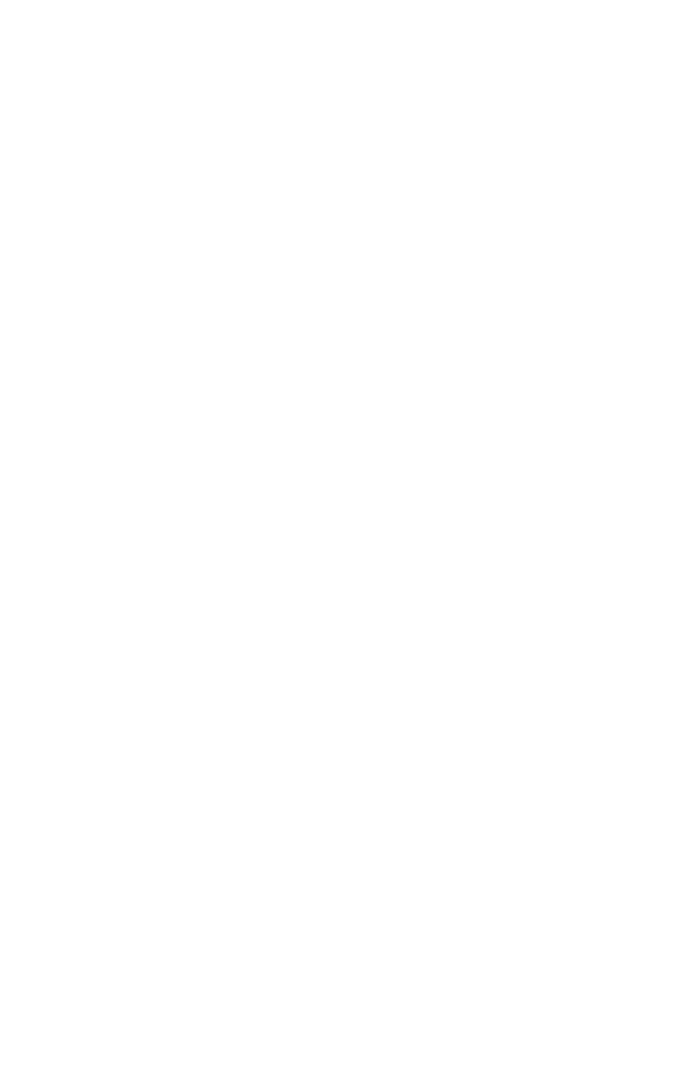 scroll, scrollTop: 0, scrollLeft: 0, axis: both 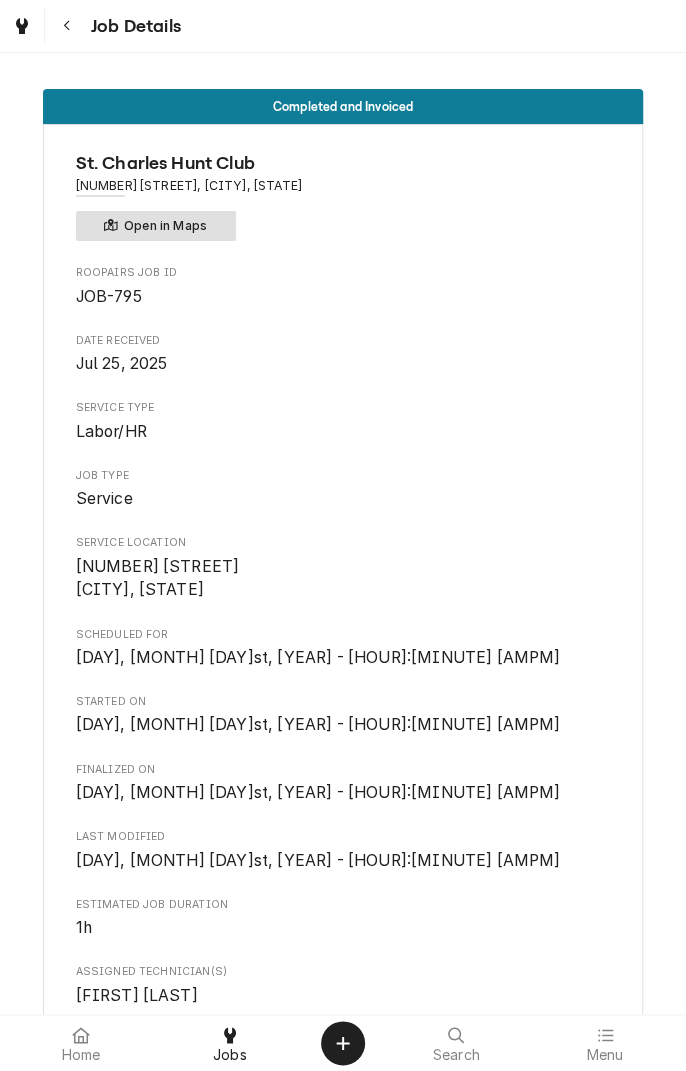 click on "Open in Maps" at bounding box center [156, 226] 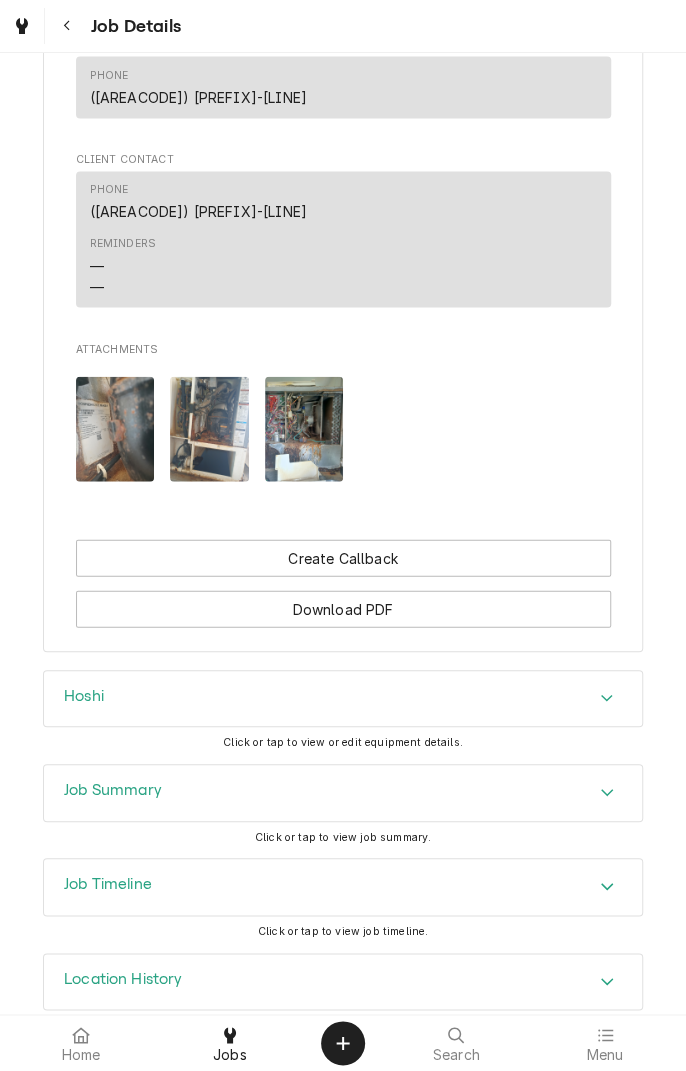 scroll, scrollTop: 1248, scrollLeft: 0, axis: vertical 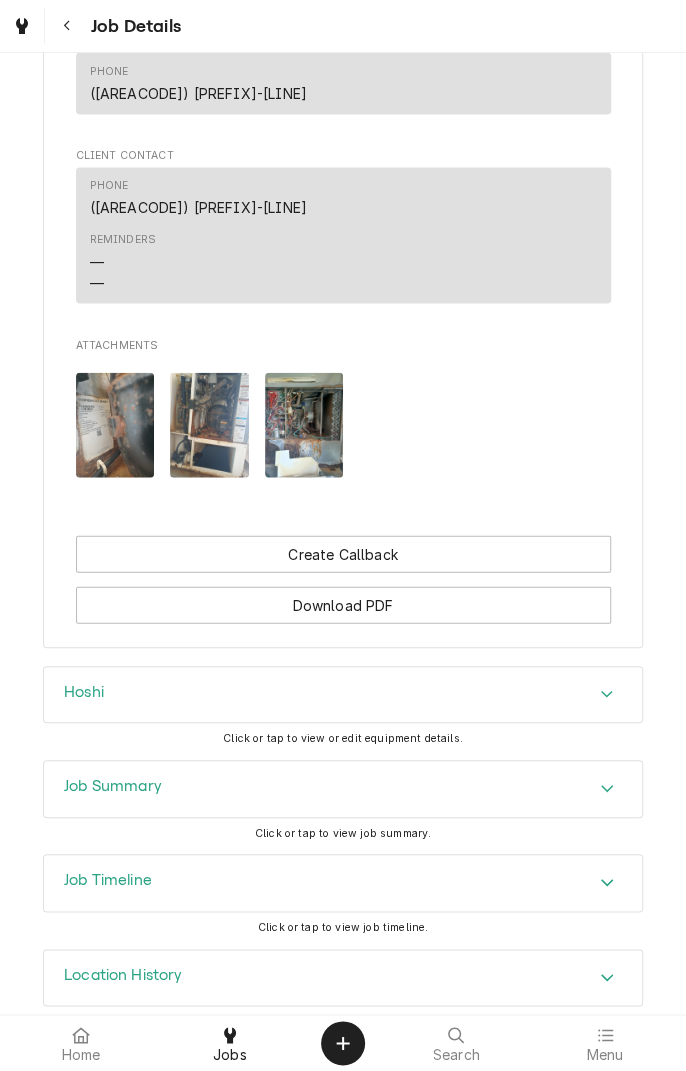 click on "Hoshi" at bounding box center (343, 695) 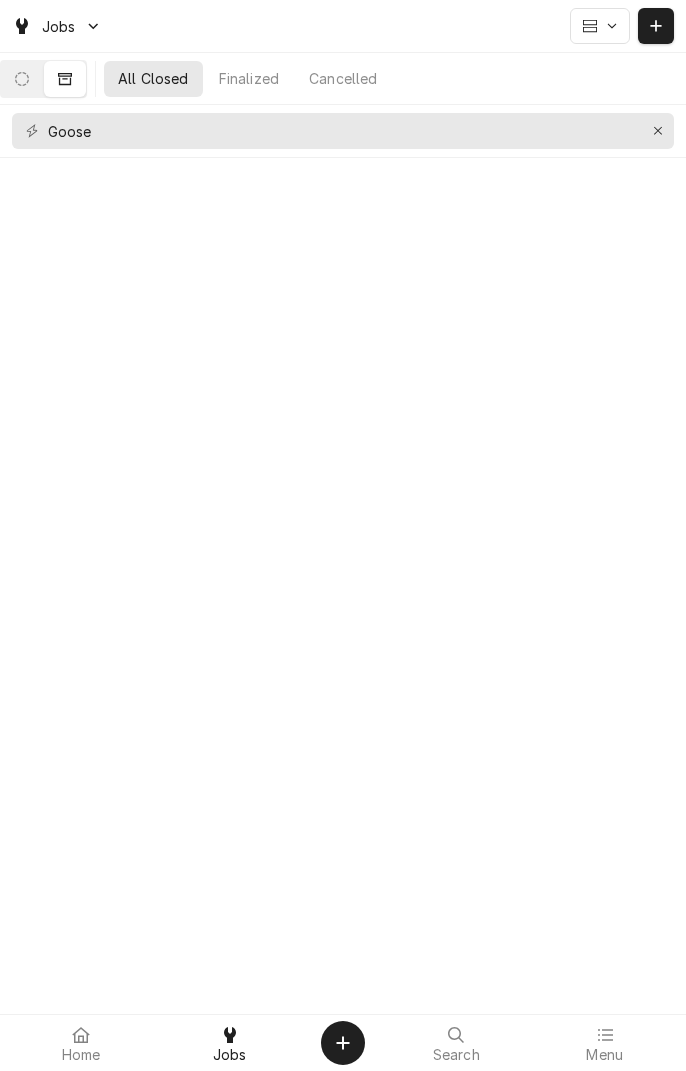 scroll, scrollTop: 0, scrollLeft: 0, axis: both 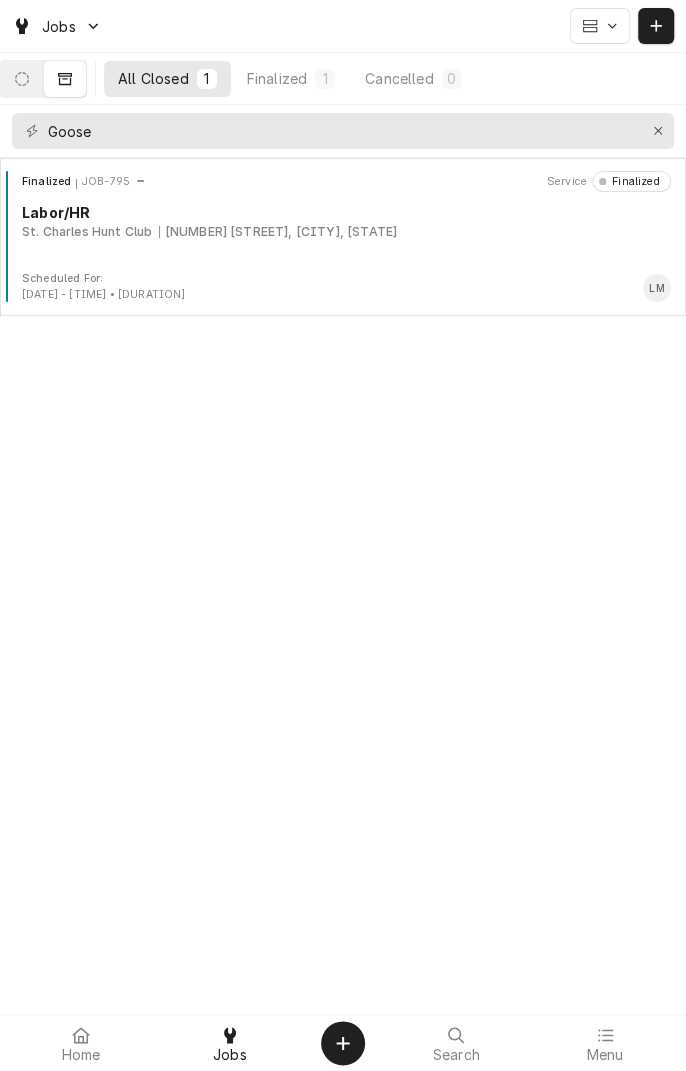 click on "Finalized JOB-795 Service Finalized Labor/HR St. Charles Hunt Club [NUMBER] [STREET], [CITY], [STATE]" at bounding box center [343, 221] 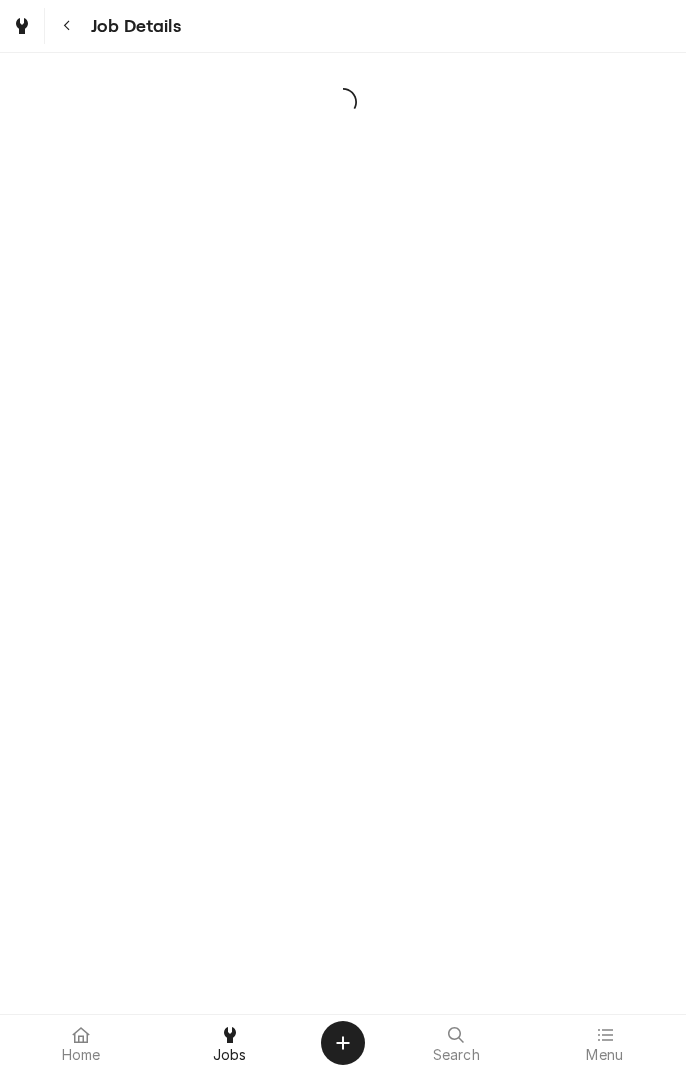 scroll, scrollTop: 0, scrollLeft: 0, axis: both 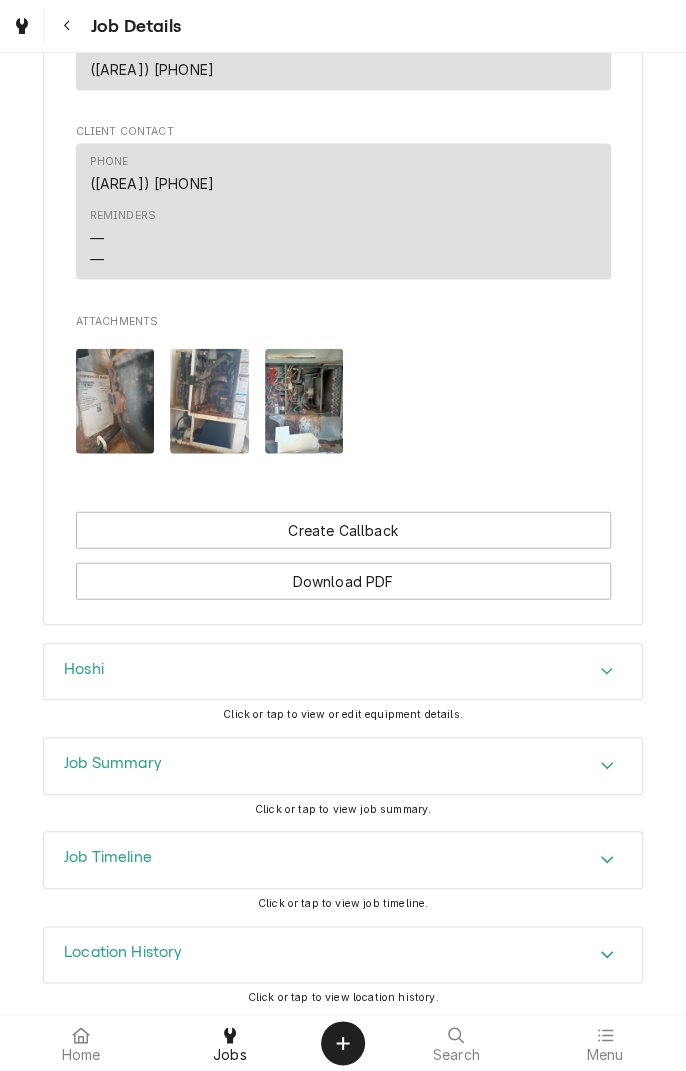 click 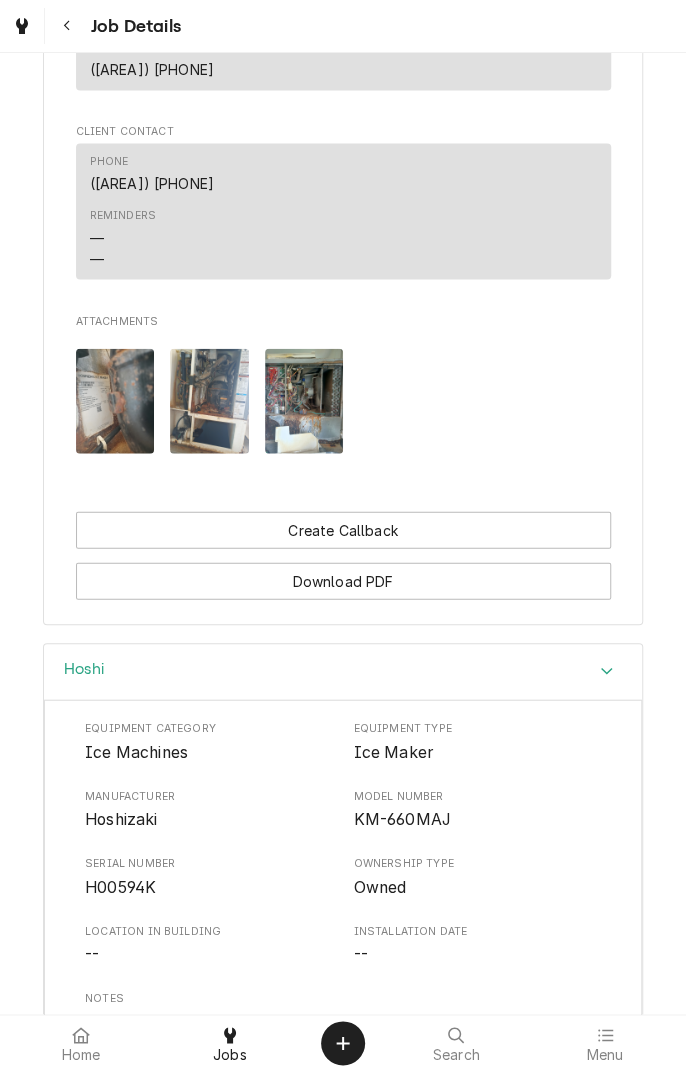 click on "Job Details" at bounding box center (343, 26) 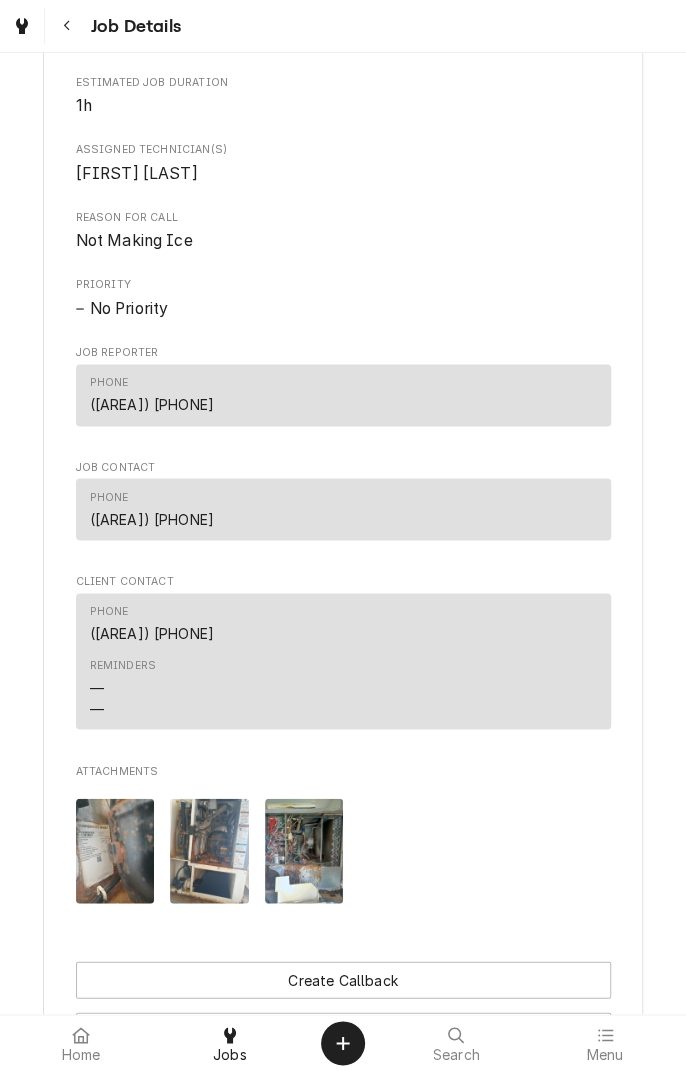 scroll, scrollTop: 0, scrollLeft: 0, axis: both 